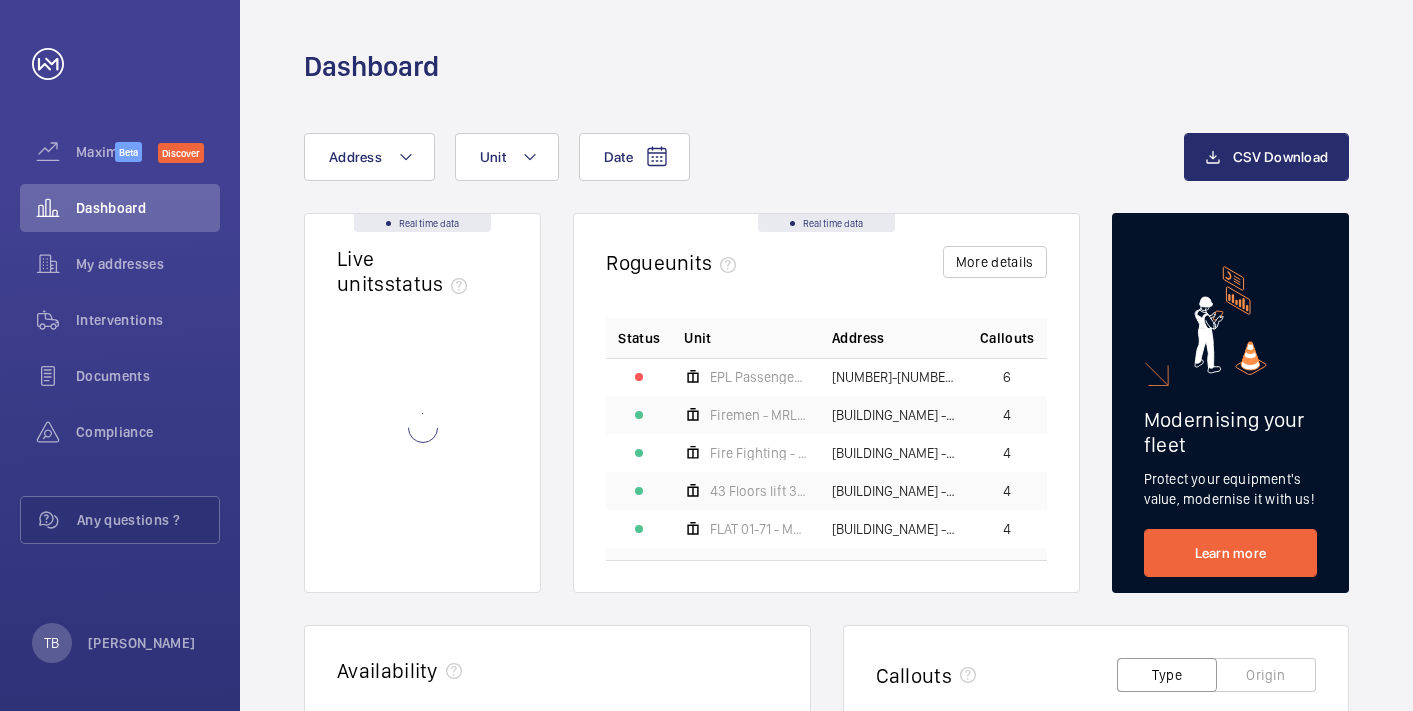 scroll, scrollTop: 0, scrollLeft: 0, axis: both 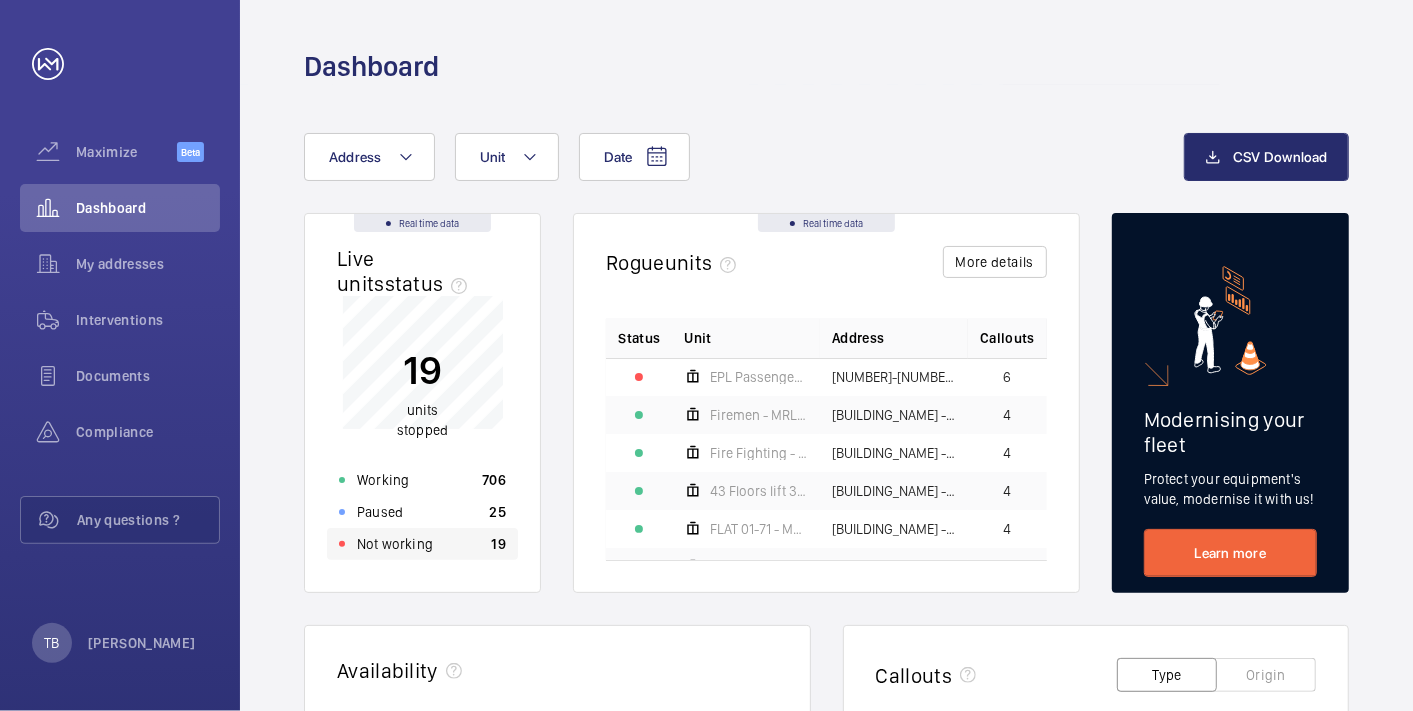 click on "Not working 19" 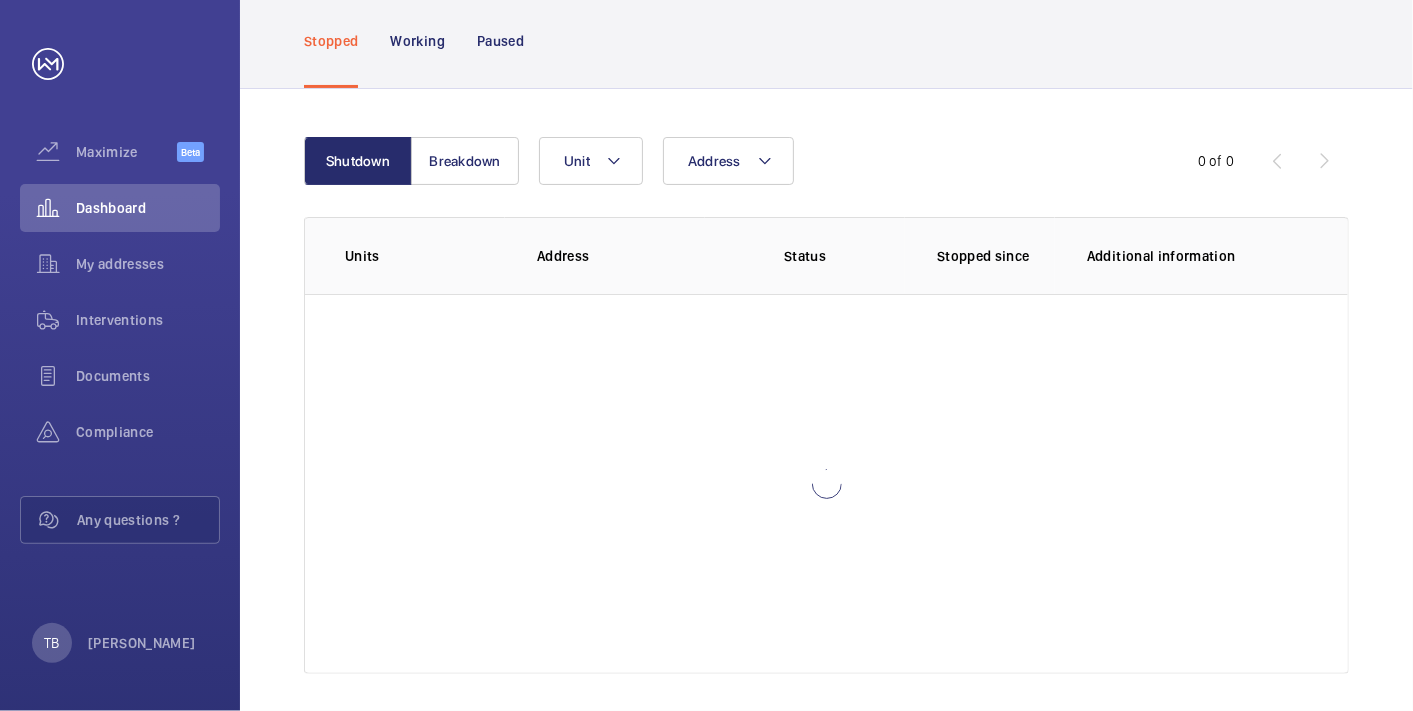 scroll, scrollTop: 142, scrollLeft: 0, axis: vertical 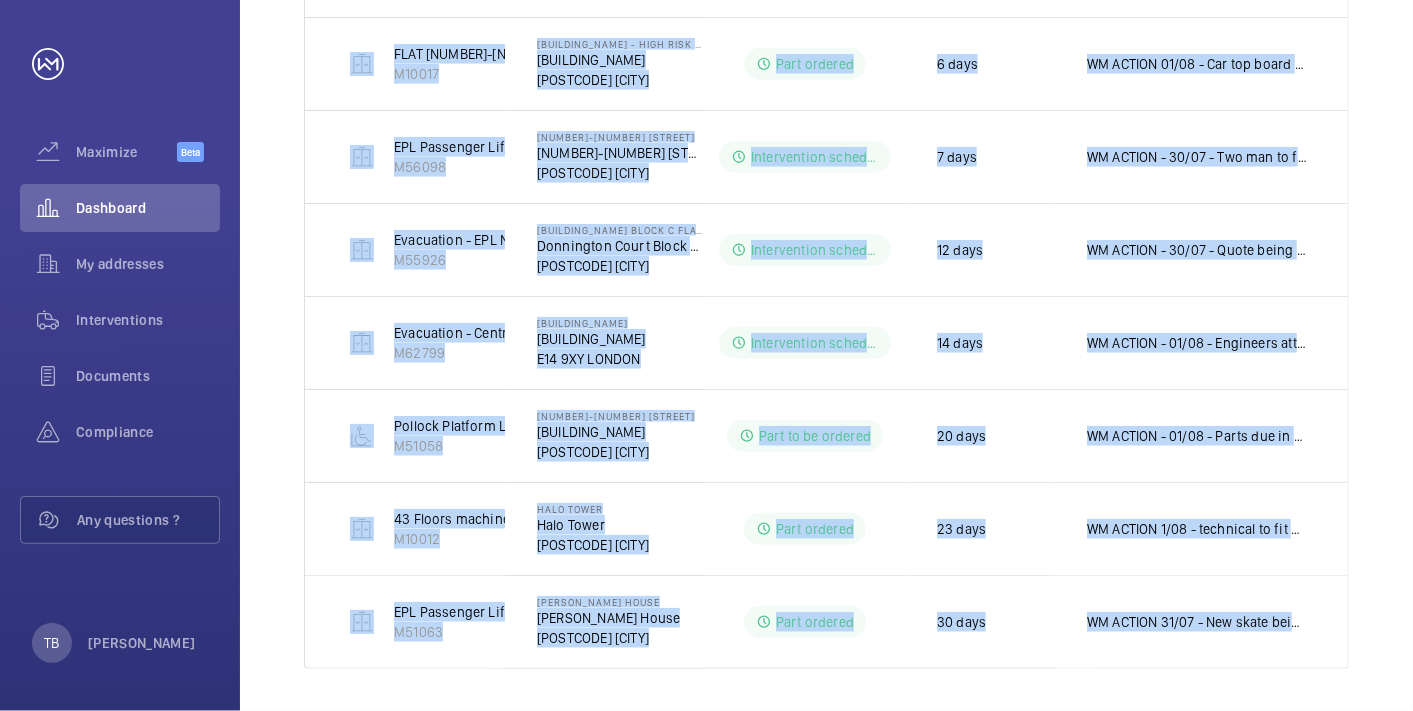 drag, startPoint x: 324, startPoint y: 302, endPoint x: 1355, endPoint y: 643, distance: 1085.9291 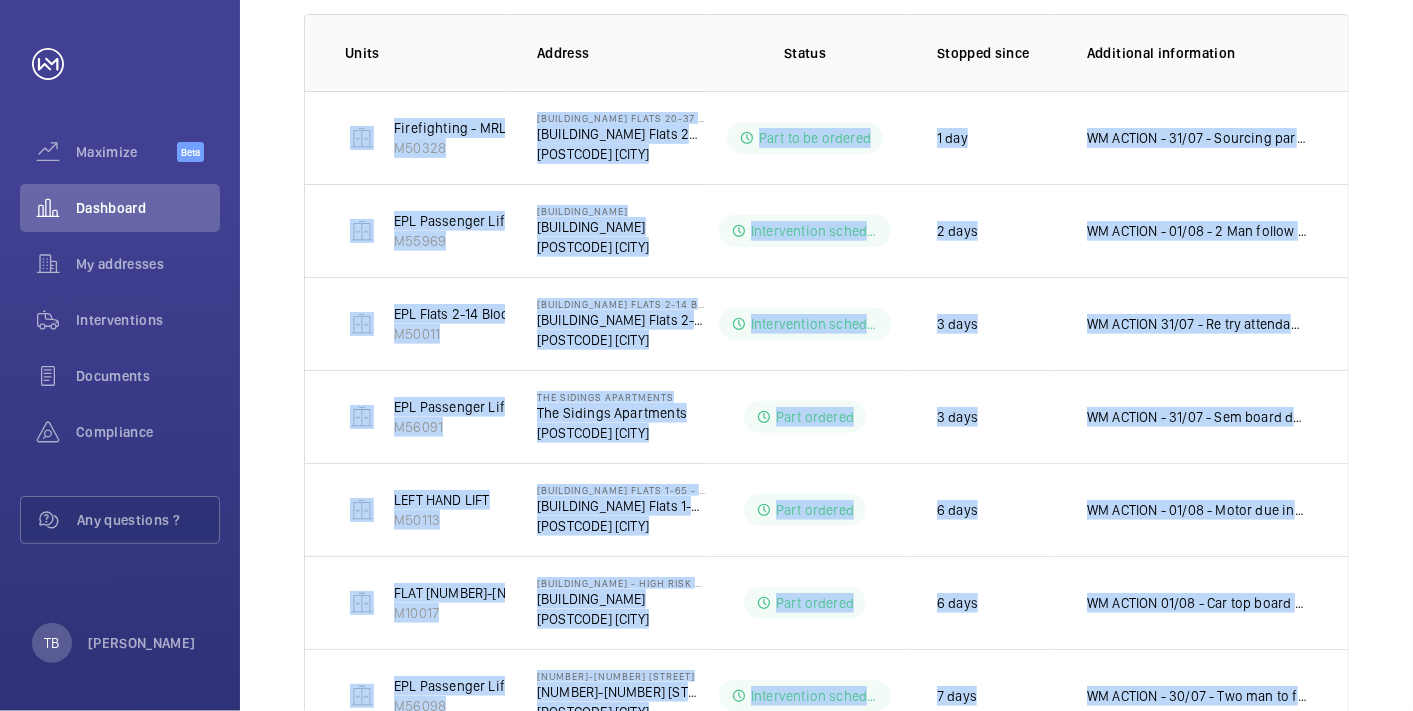 scroll, scrollTop: 265, scrollLeft: 0, axis: vertical 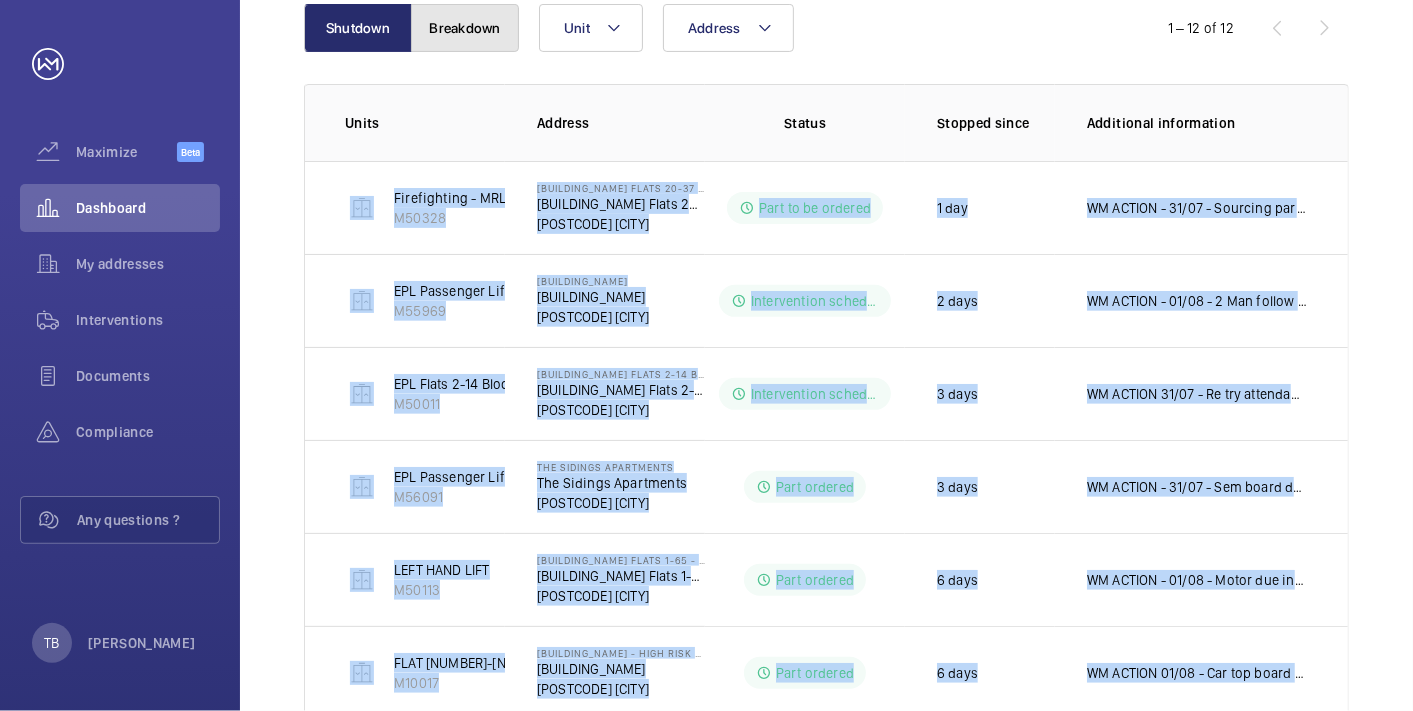 click on "Breakdown" 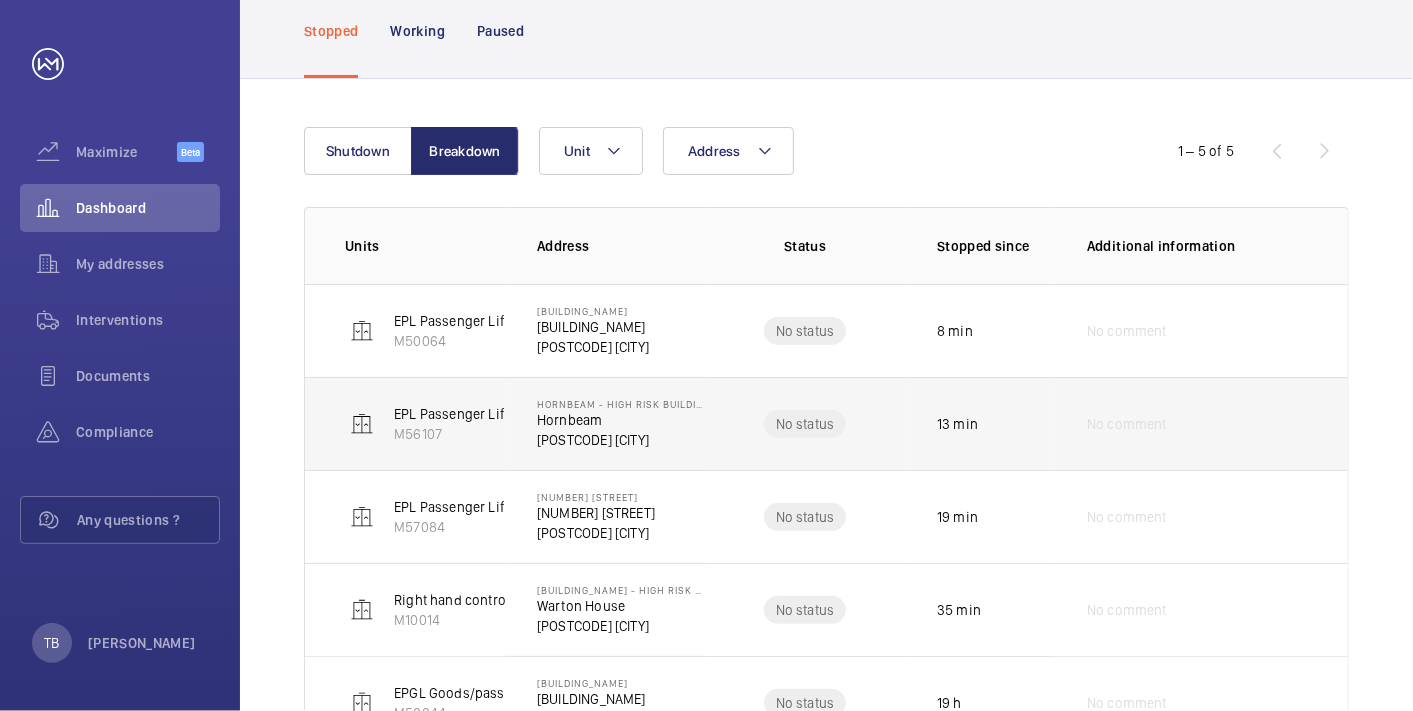 scroll, scrollTop: 225, scrollLeft: 0, axis: vertical 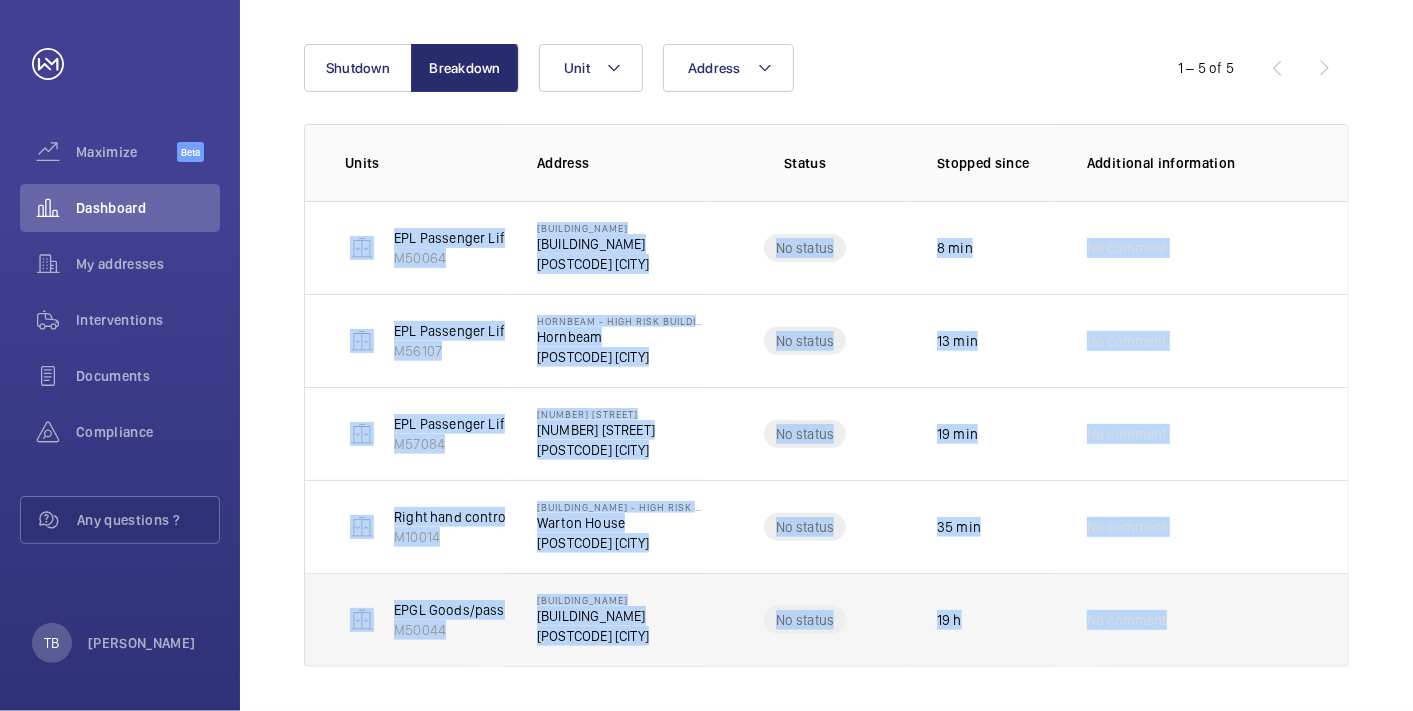 drag, startPoint x: 340, startPoint y: 220, endPoint x: 1197, endPoint y: 642, distance: 955.2659 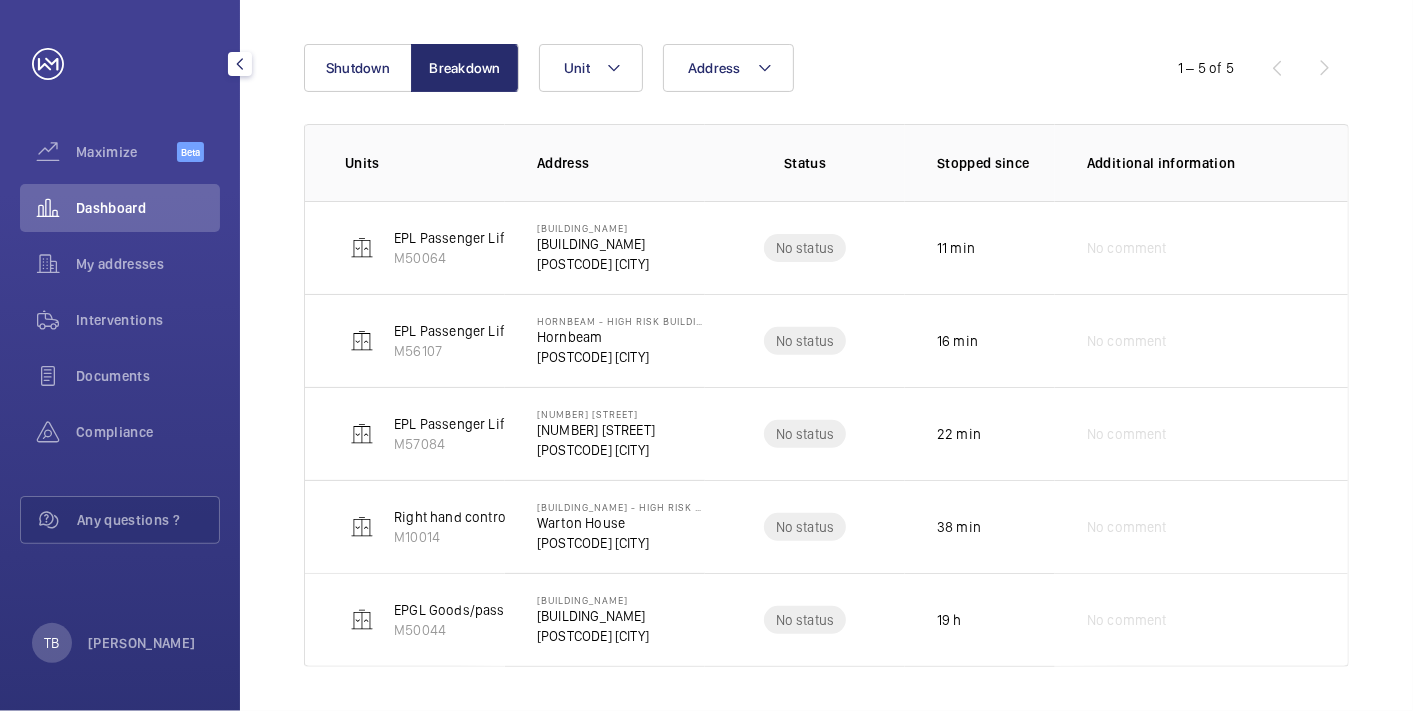 click on "Dashboard" 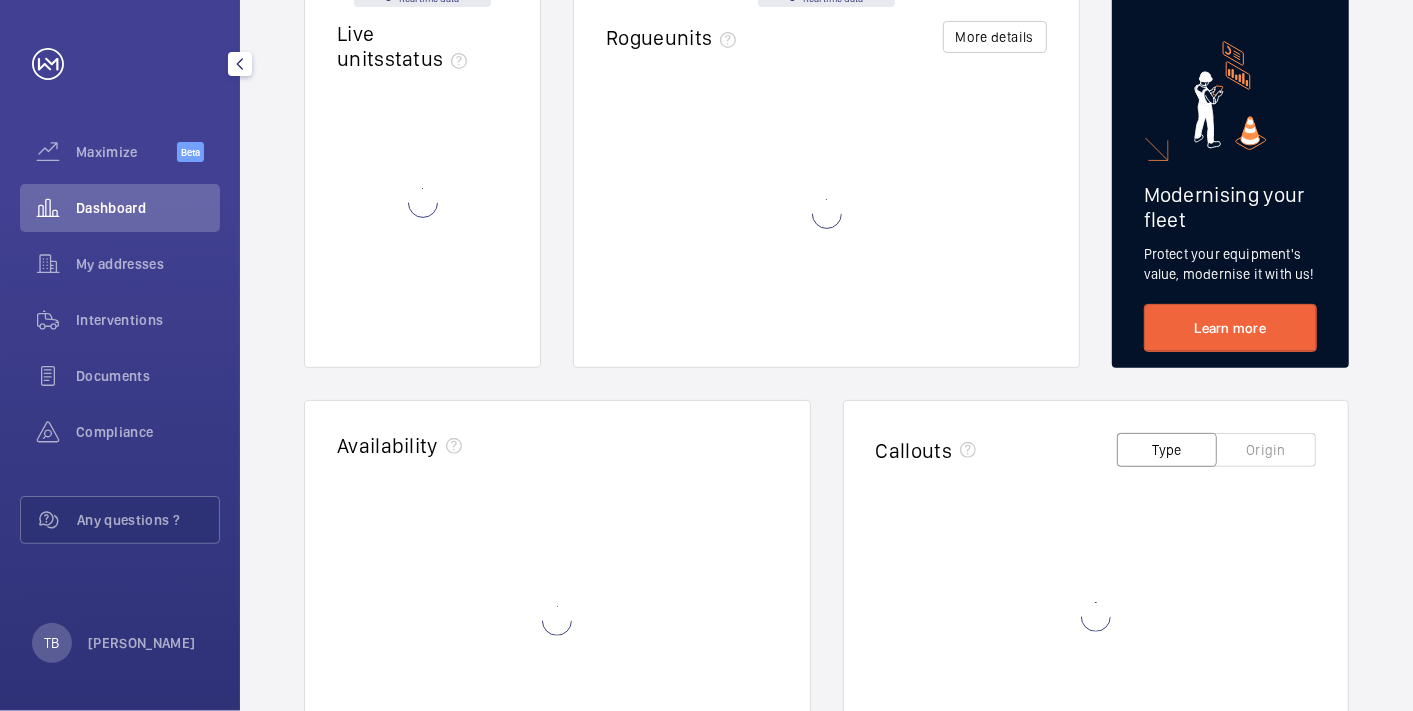 scroll, scrollTop: 0, scrollLeft: 0, axis: both 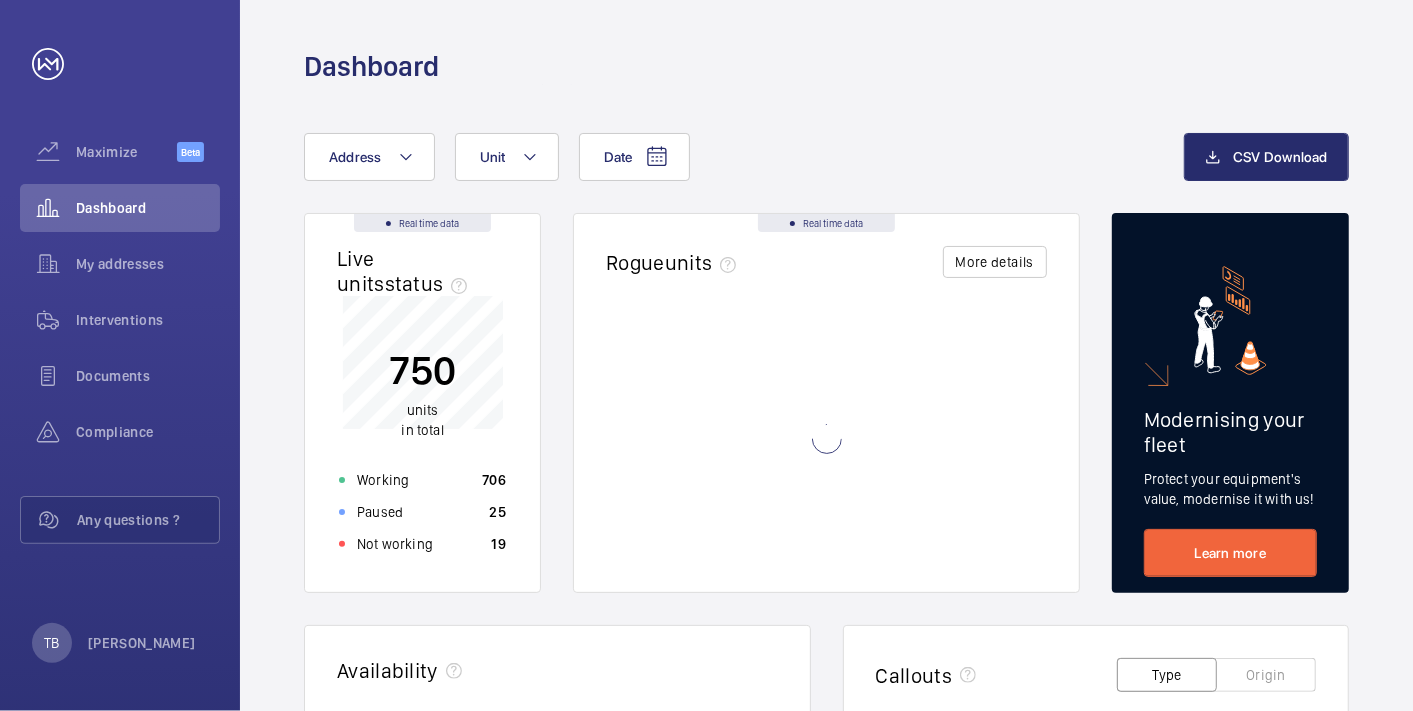 click on "Date Address Unit CSV Download Real time data Live units  status﻿ 750 units in total Working 706 Paused 25 Not working 19 Real time data Rogue  units More details Modernising your fleet Protect your equipment's  value, modernise it with us! Learn more  Availability  Callouts Type Origin  08/24   12/24   04/25   08/25  0  0  50  50  100  100  150  150  200  200  250  250  300  300  350  350  Breakdowns Trapped passengers Comparator Compare your addresses data Compare 3D Map Visualize your data on the map Visualize" 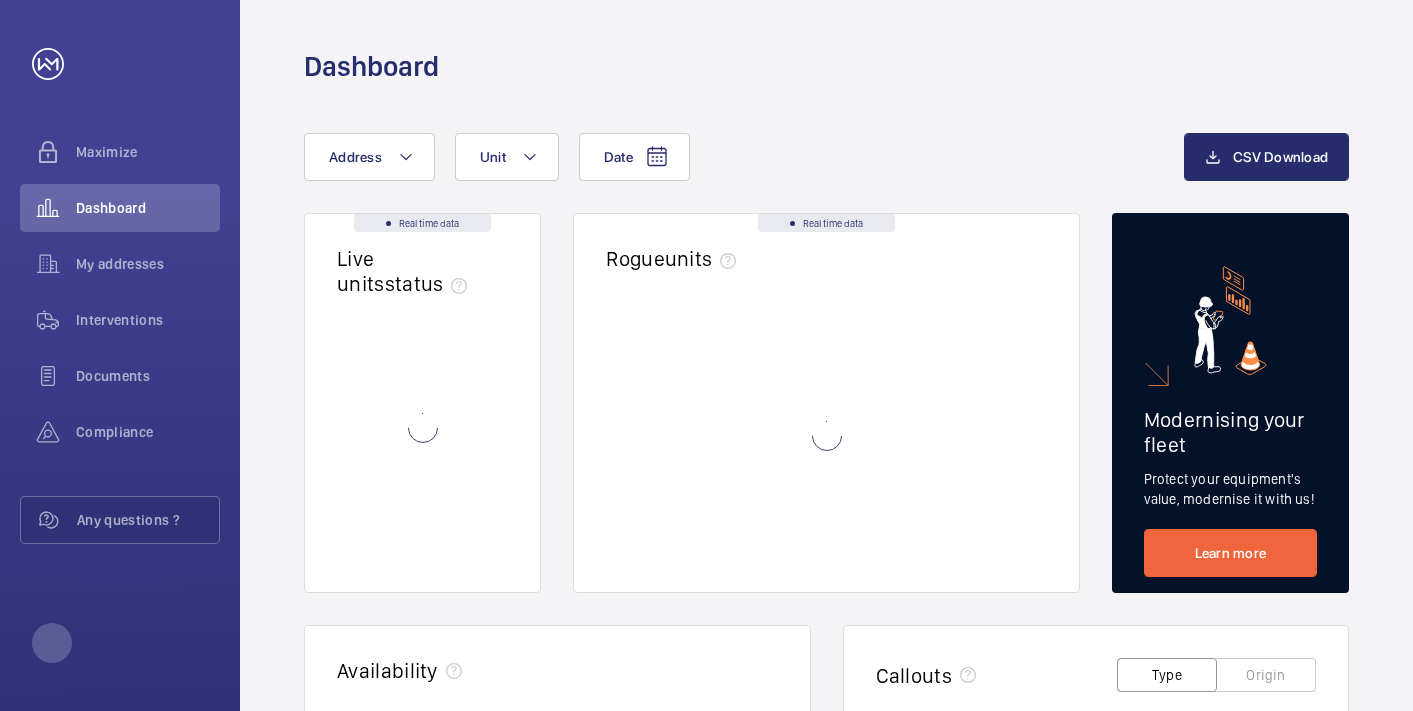 scroll, scrollTop: 0, scrollLeft: 0, axis: both 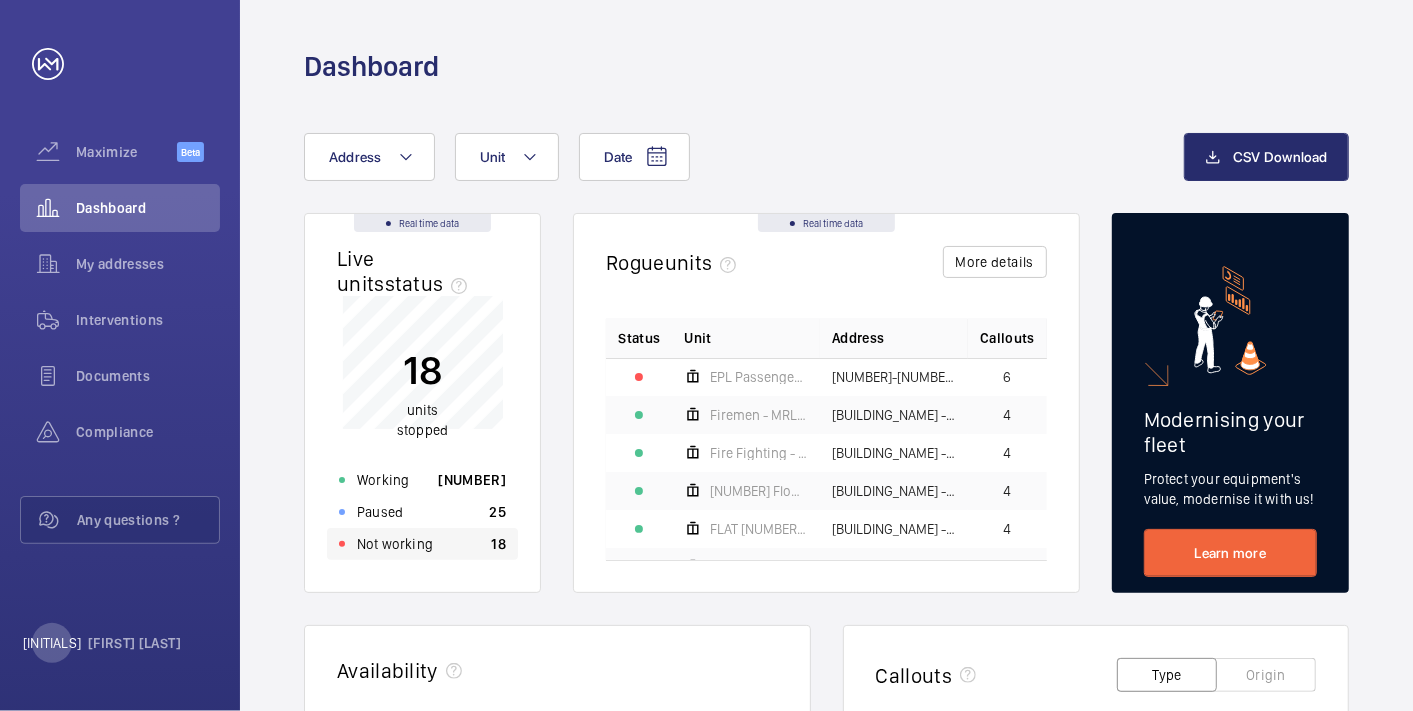 click on "Not working [NUMBER]" 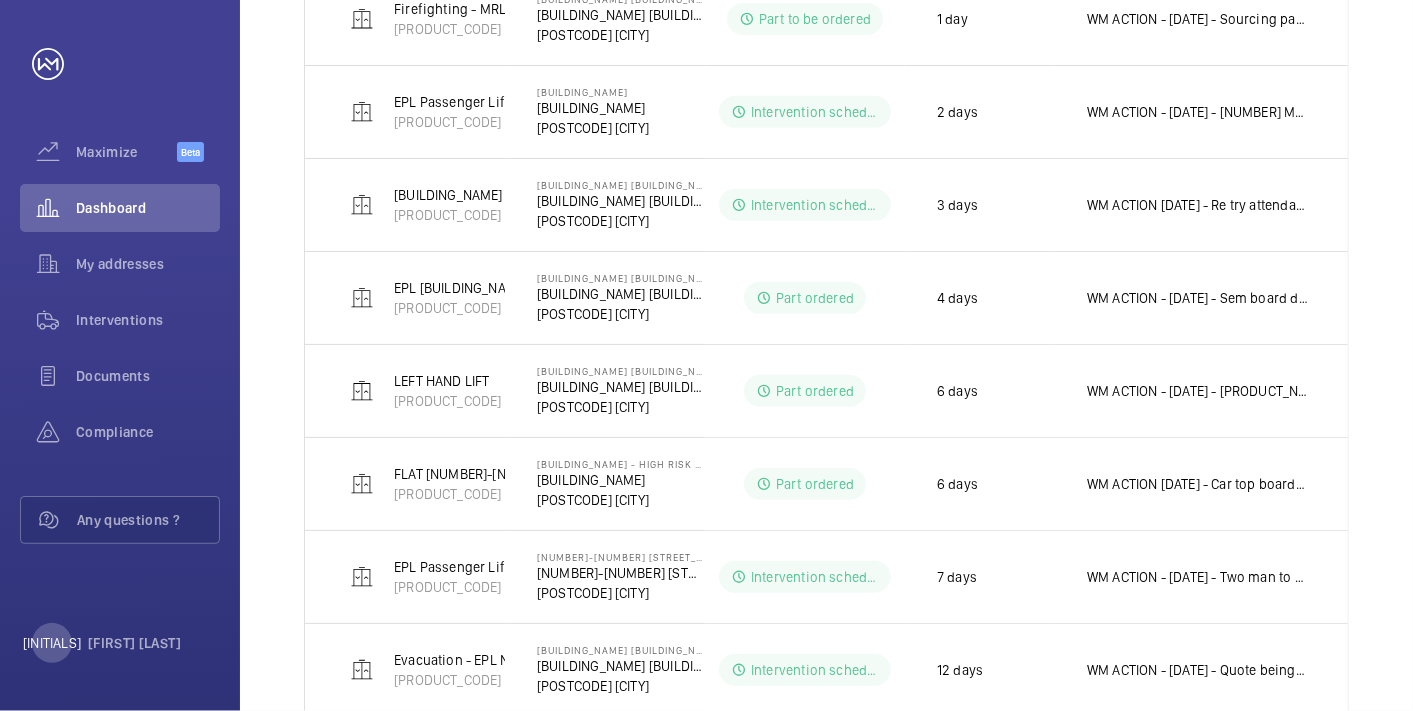 scroll, scrollTop: 486, scrollLeft: 0, axis: vertical 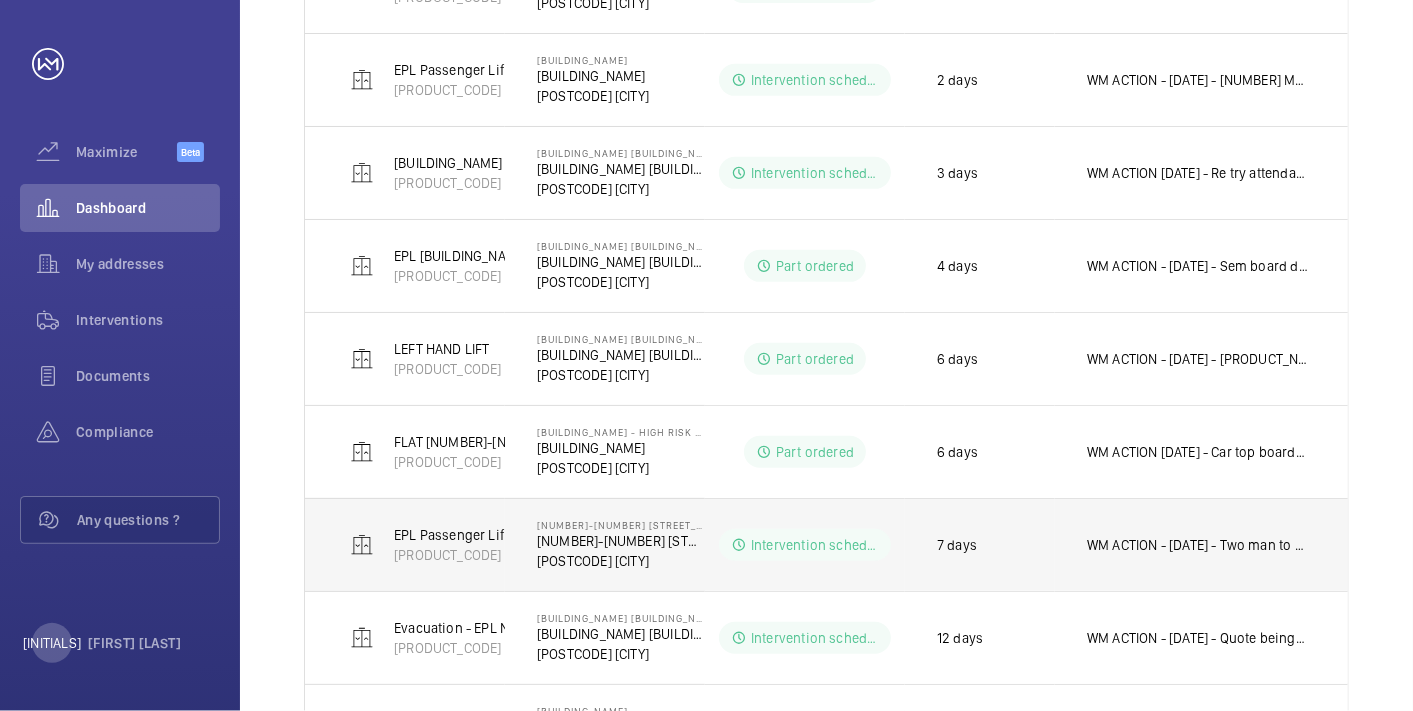 click on "WM ACTION - [DATE] - Two man to fit Friday morning
[DATE] - Shoes due in Thursday
[DATE] - Tape head shoes required, chasing eta for early next week" 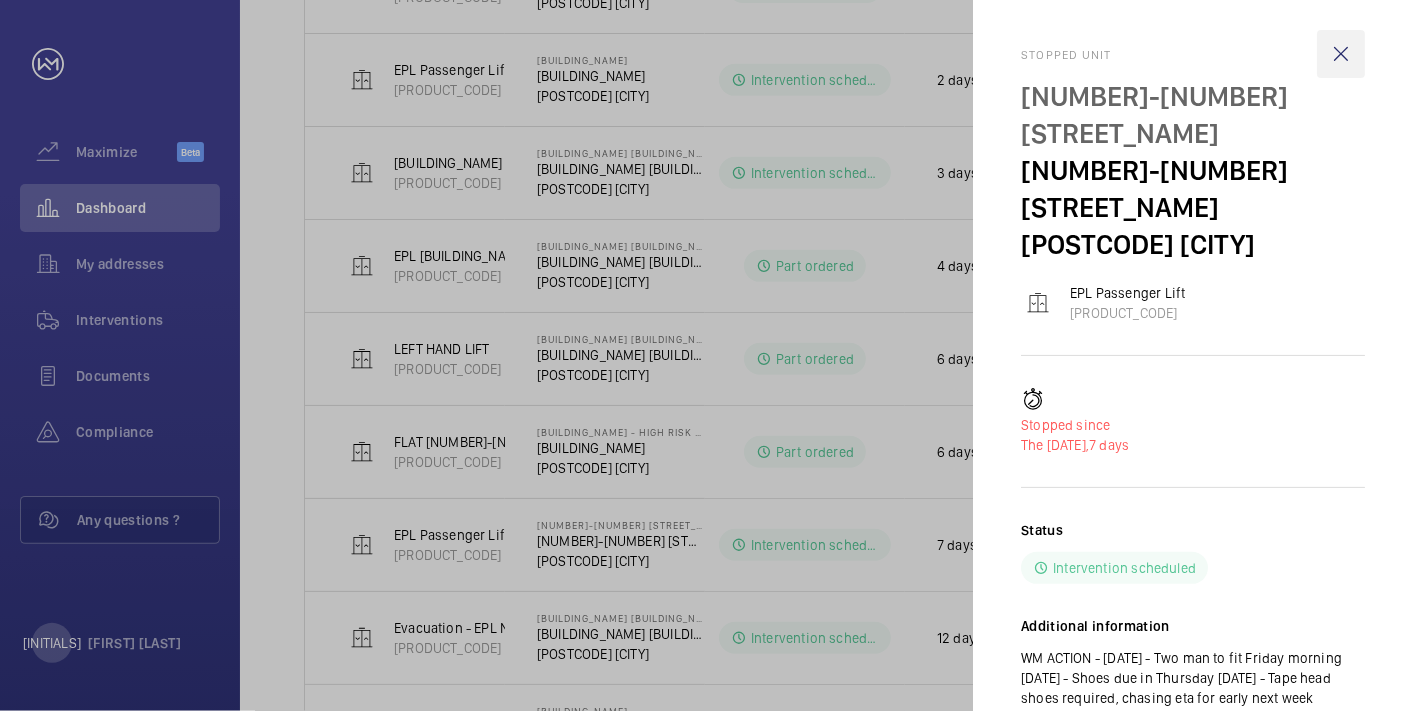 click 